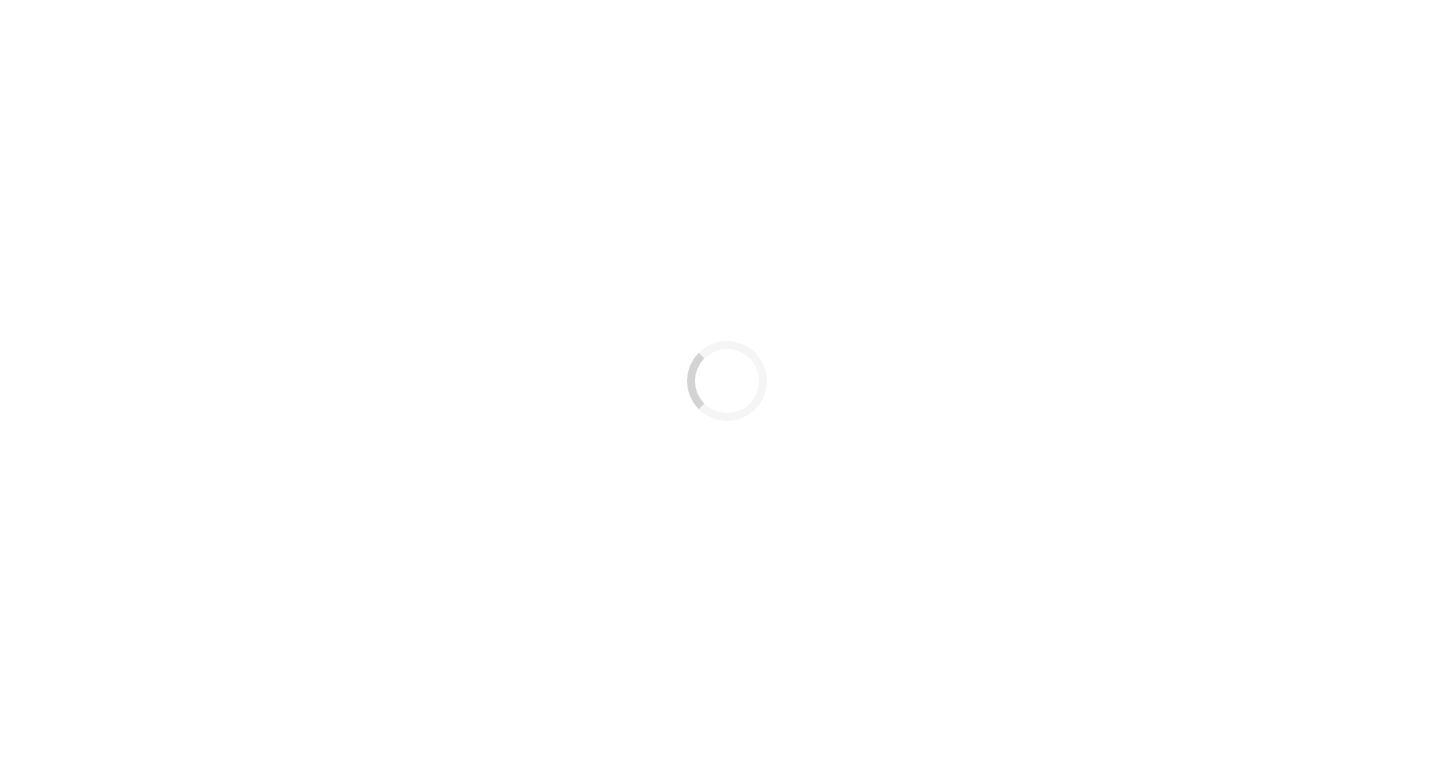 scroll, scrollTop: 0, scrollLeft: 0, axis: both 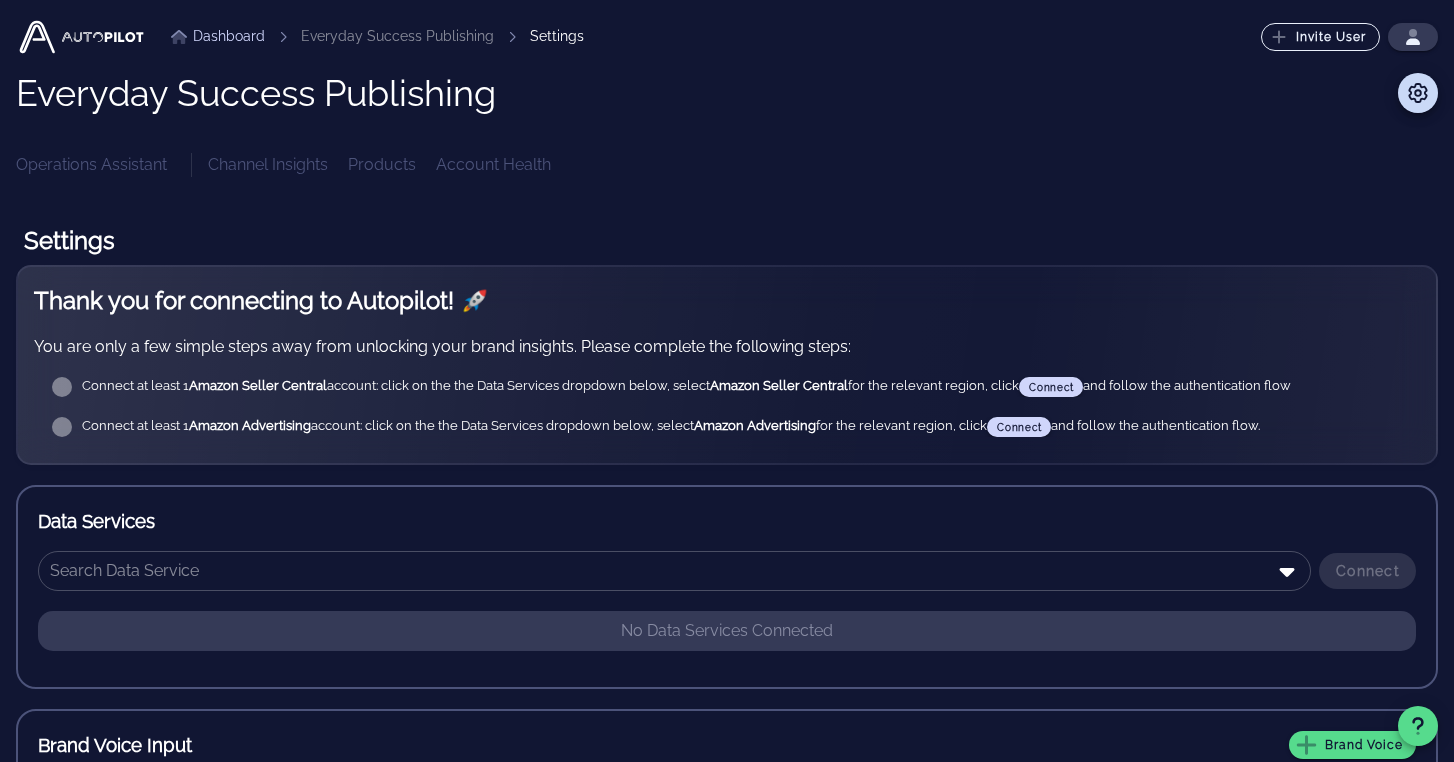 click at bounding box center (62, 387) 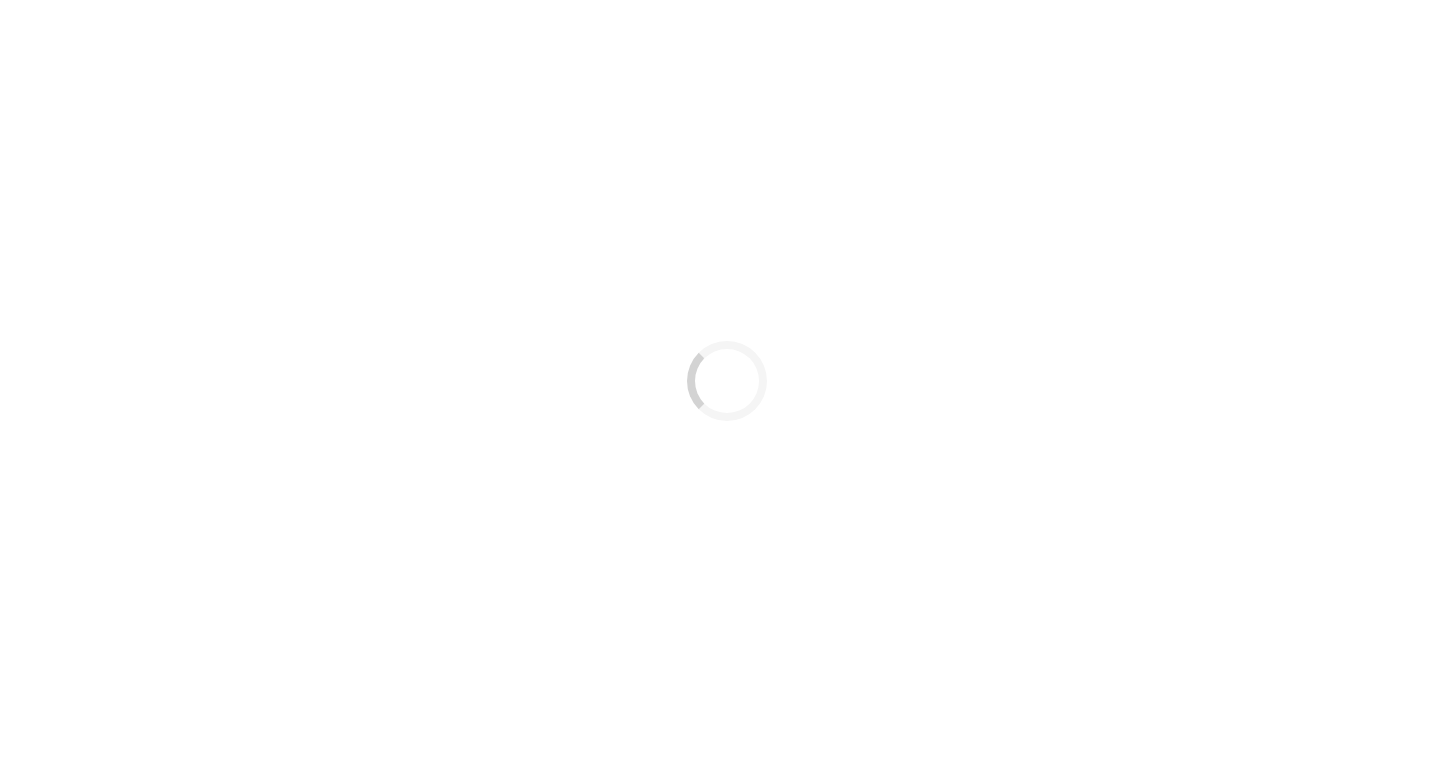 scroll, scrollTop: 0, scrollLeft: 0, axis: both 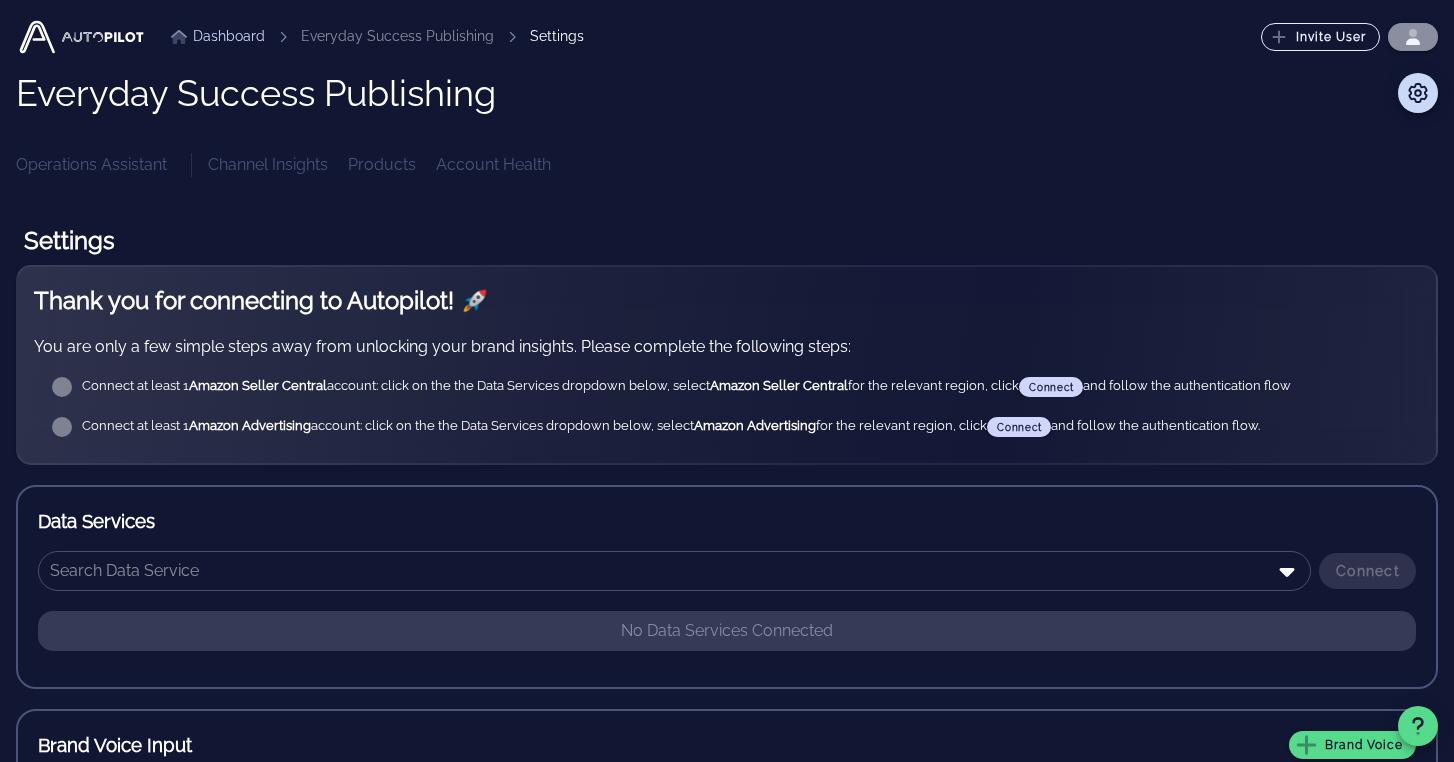 click at bounding box center (1413, 33) 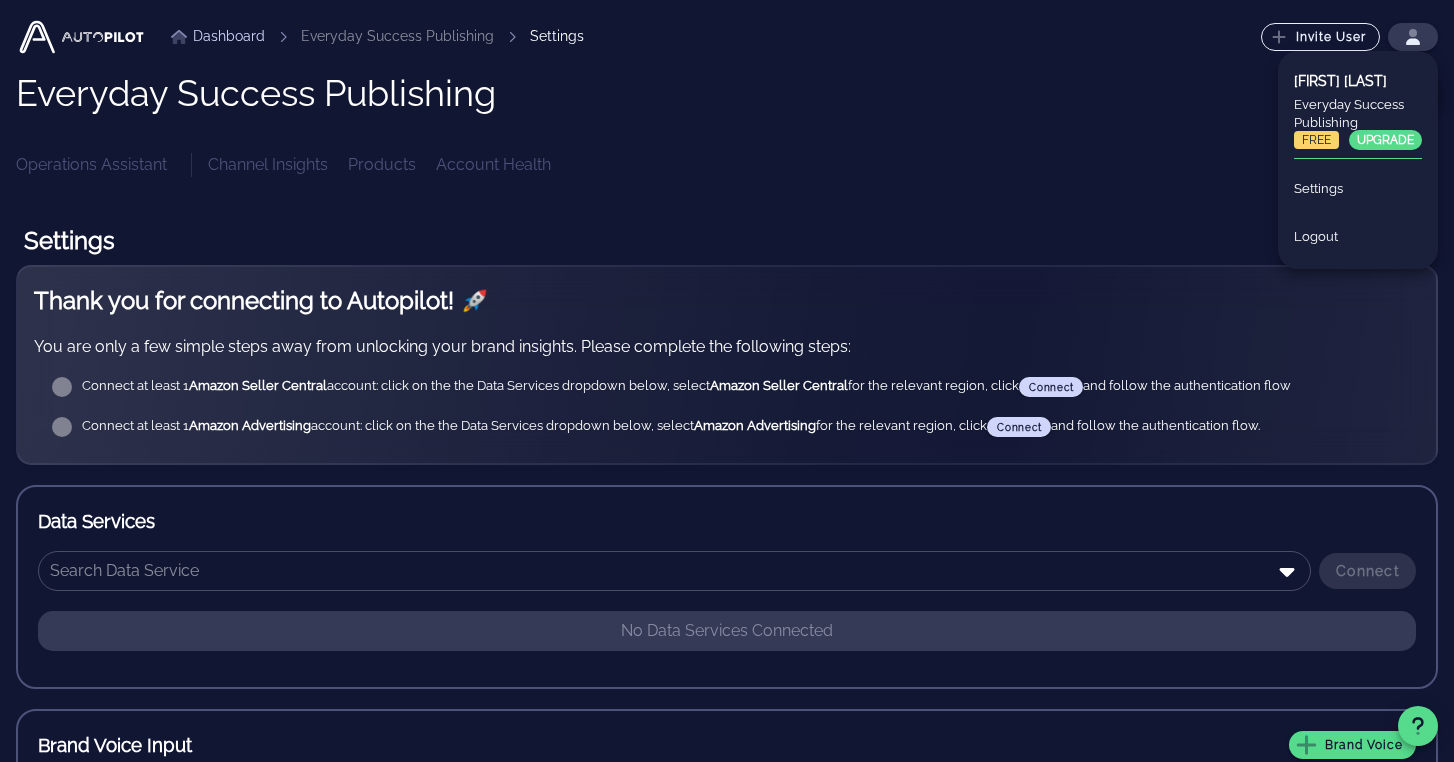 click on "Everyday Success Publishing
Operations Assistant
Channel Insights
Products
Account Health" at bounding box center (727, 125) 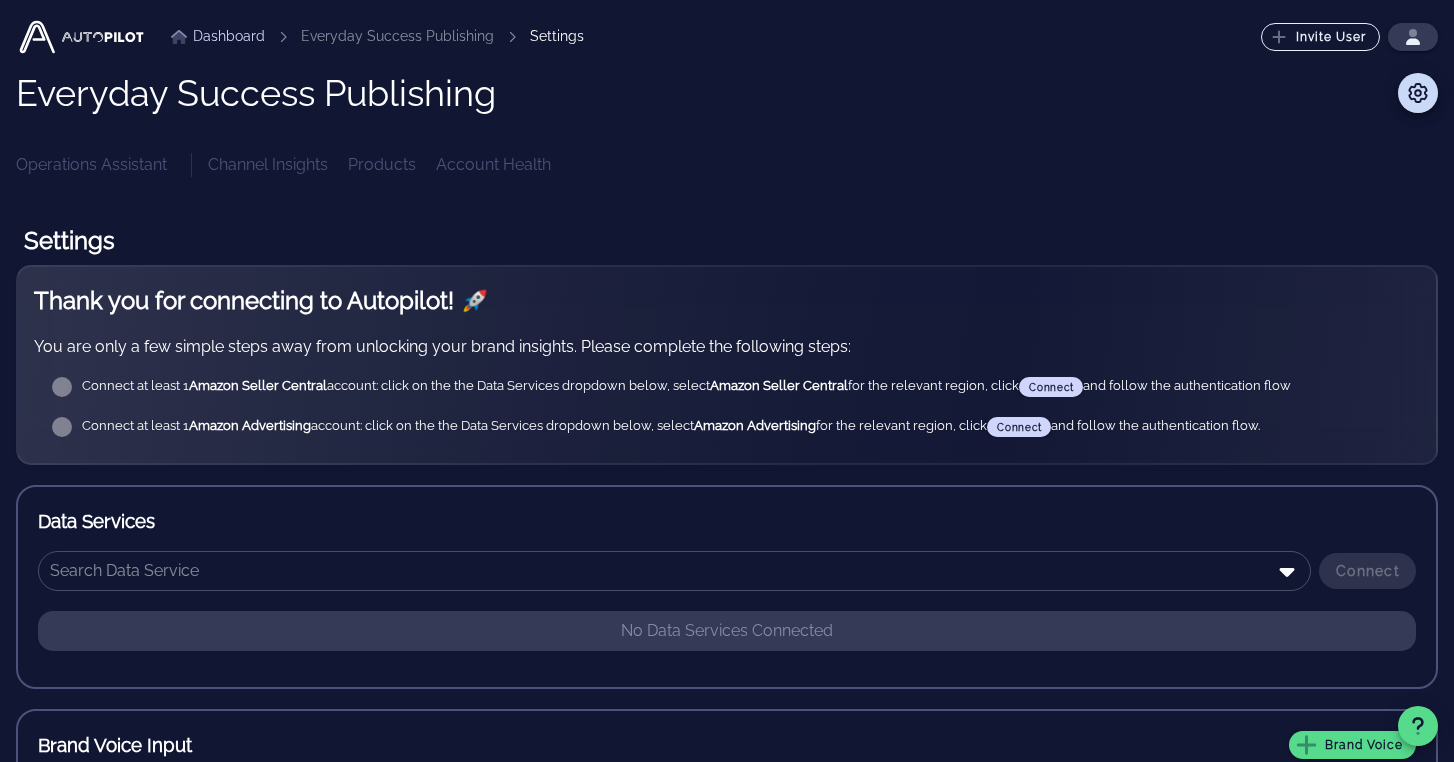 click at bounding box center (62, 387) 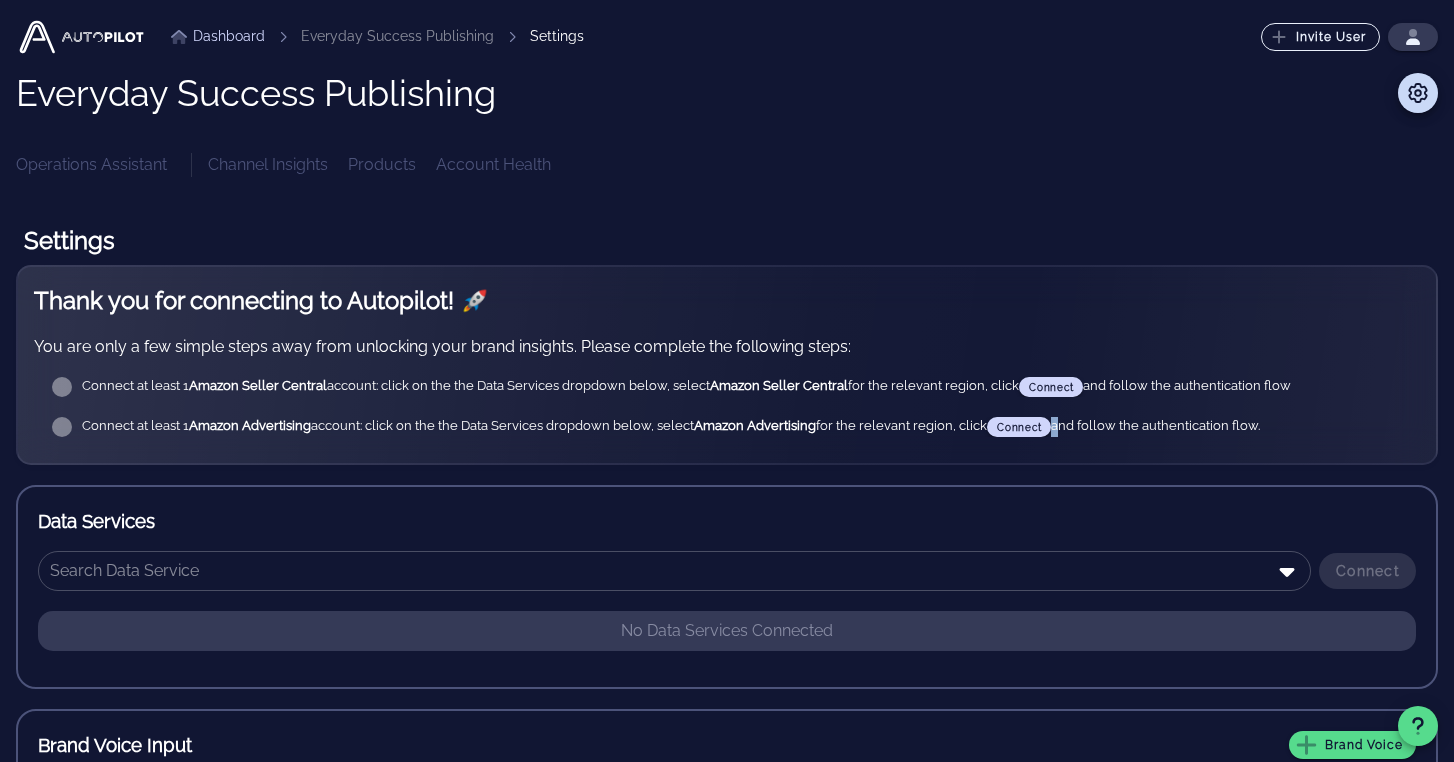 click on "Connect at least 1  Amazon Advertising  account: click on the the Data Services dropdown below, select  Amazon Advertising  for the relevant region, click
Connect
and follow the authentication flow." at bounding box center [743, 387] 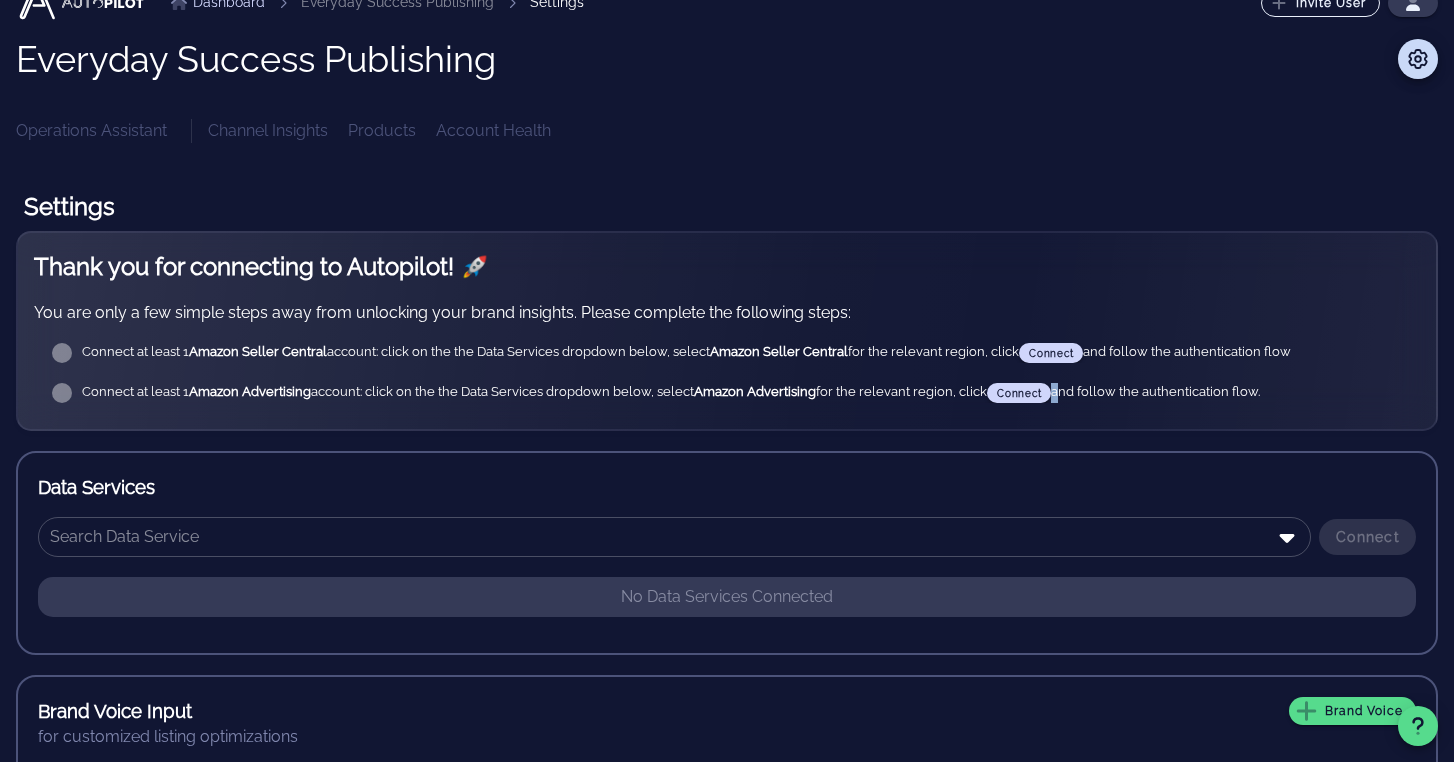 scroll, scrollTop: 0, scrollLeft: 0, axis: both 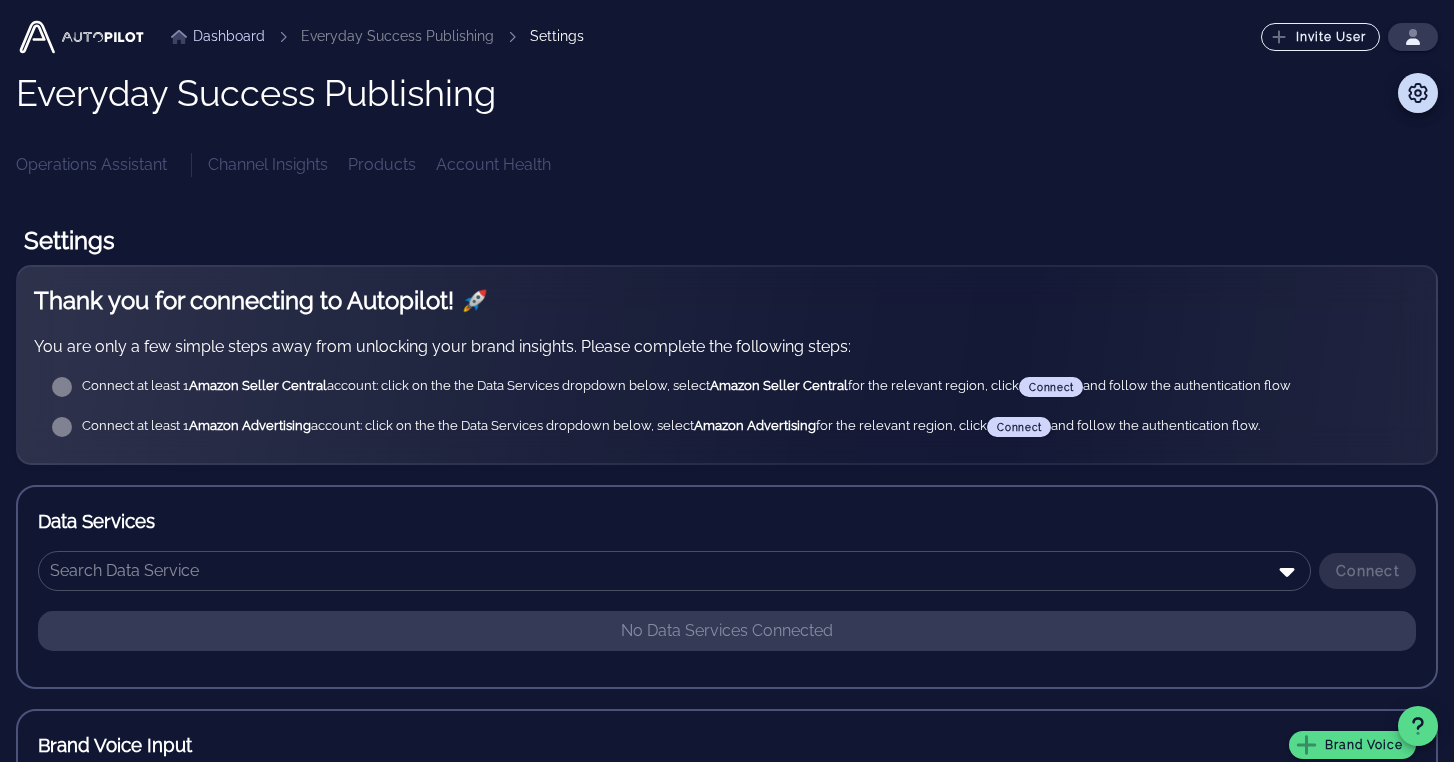 click on "Connect at least 1  Amazon Advertising  account: click on the the Data Services dropdown below, select  Amazon Advertising  for the relevant region, click
Connect
and follow the authentication flow." at bounding box center (743, 387) 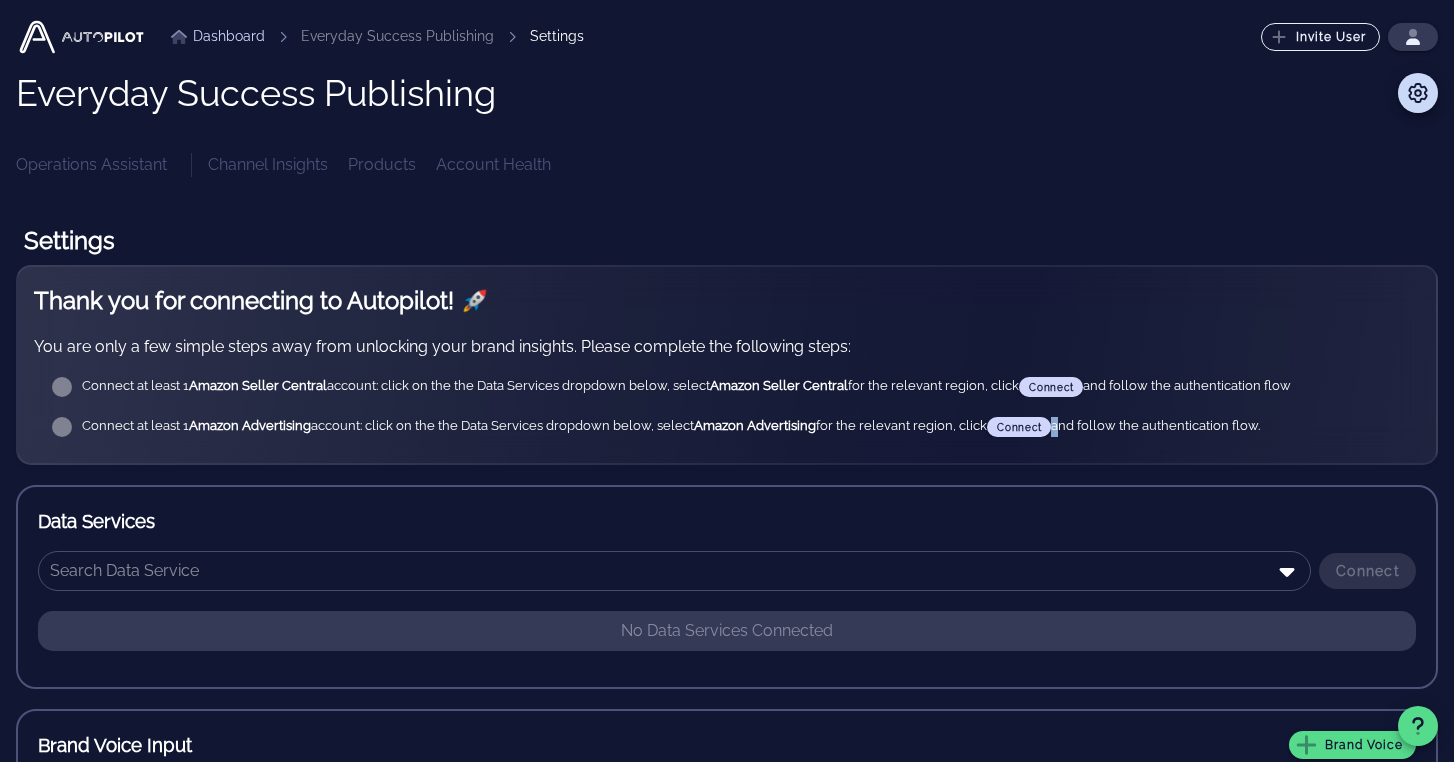 click on "Connect at least 1  Amazon Advertising  account: click on the the Data Services dropdown below, select  Amazon Advertising  for the relevant region, click
Connect
and follow the authentication flow." at bounding box center (743, 387) 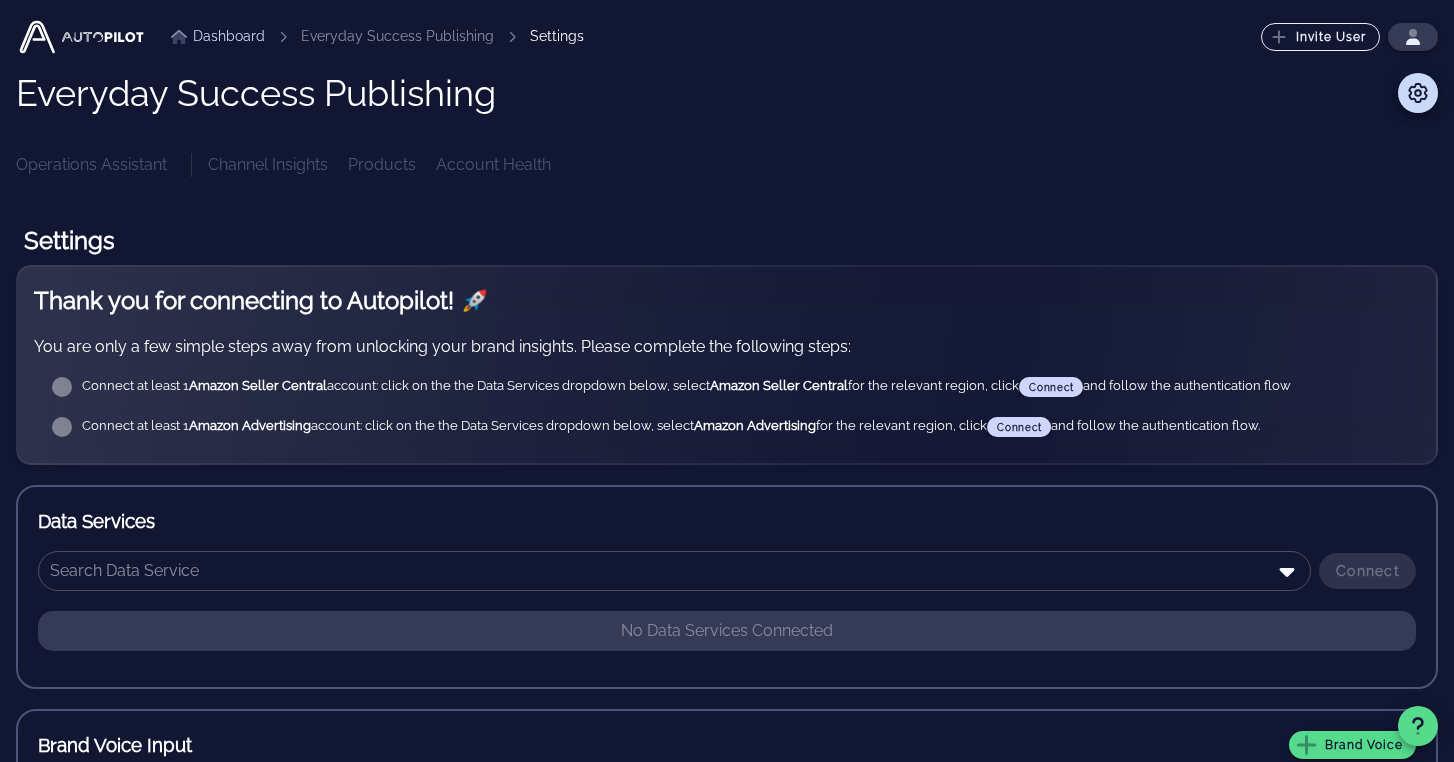 click on "Data Services" at bounding box center (727, 521) 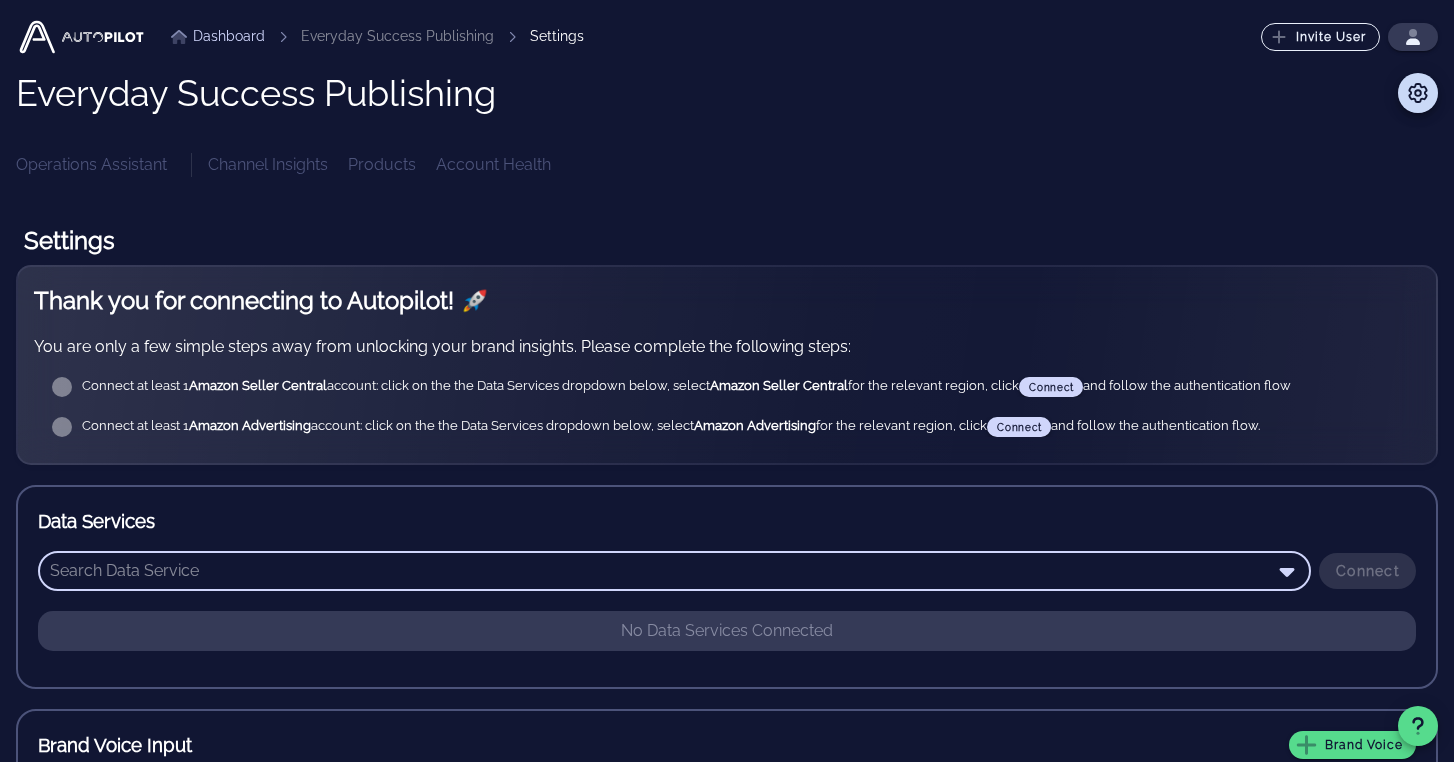 click at bounding box center [660, 571] 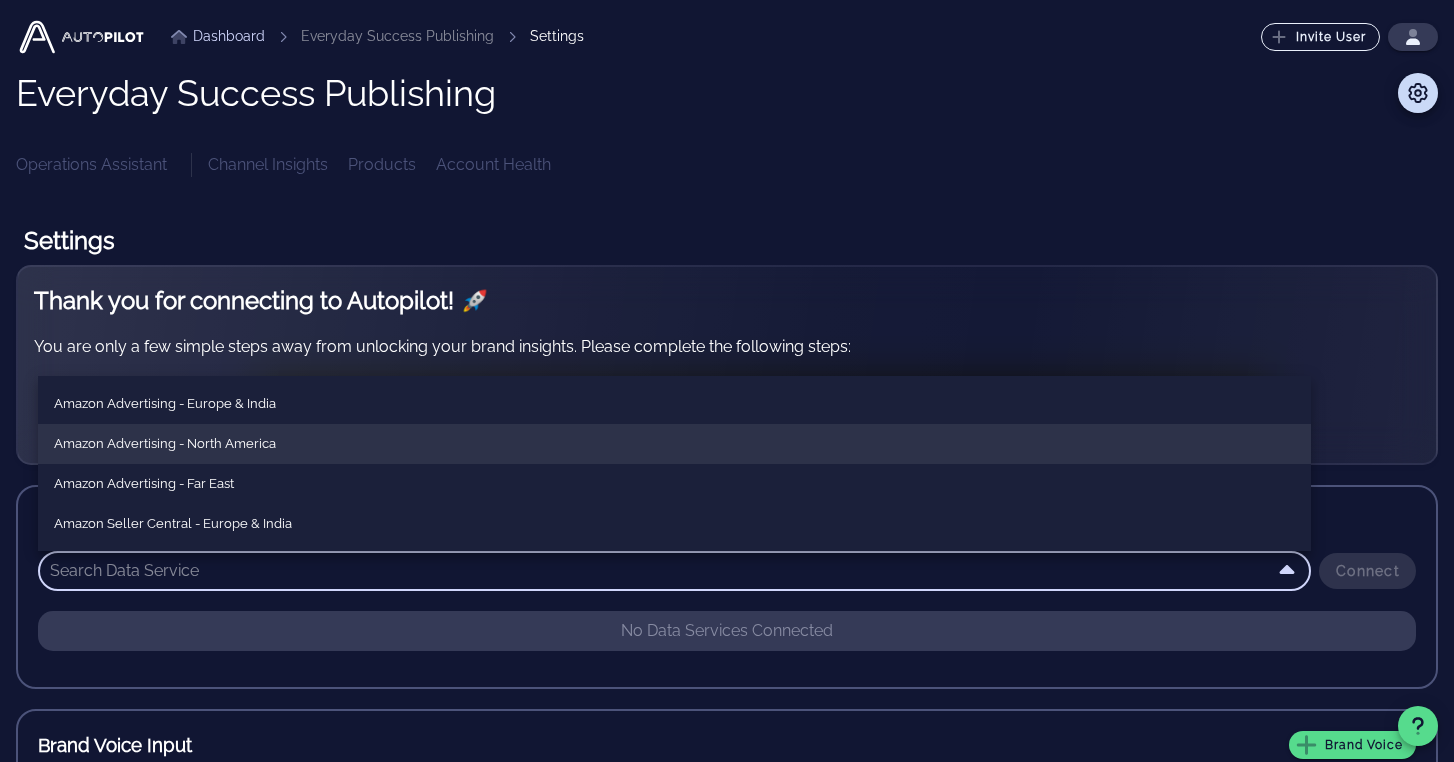 click on "Amazon Advertising - North America" at bounding box center (674, 444) 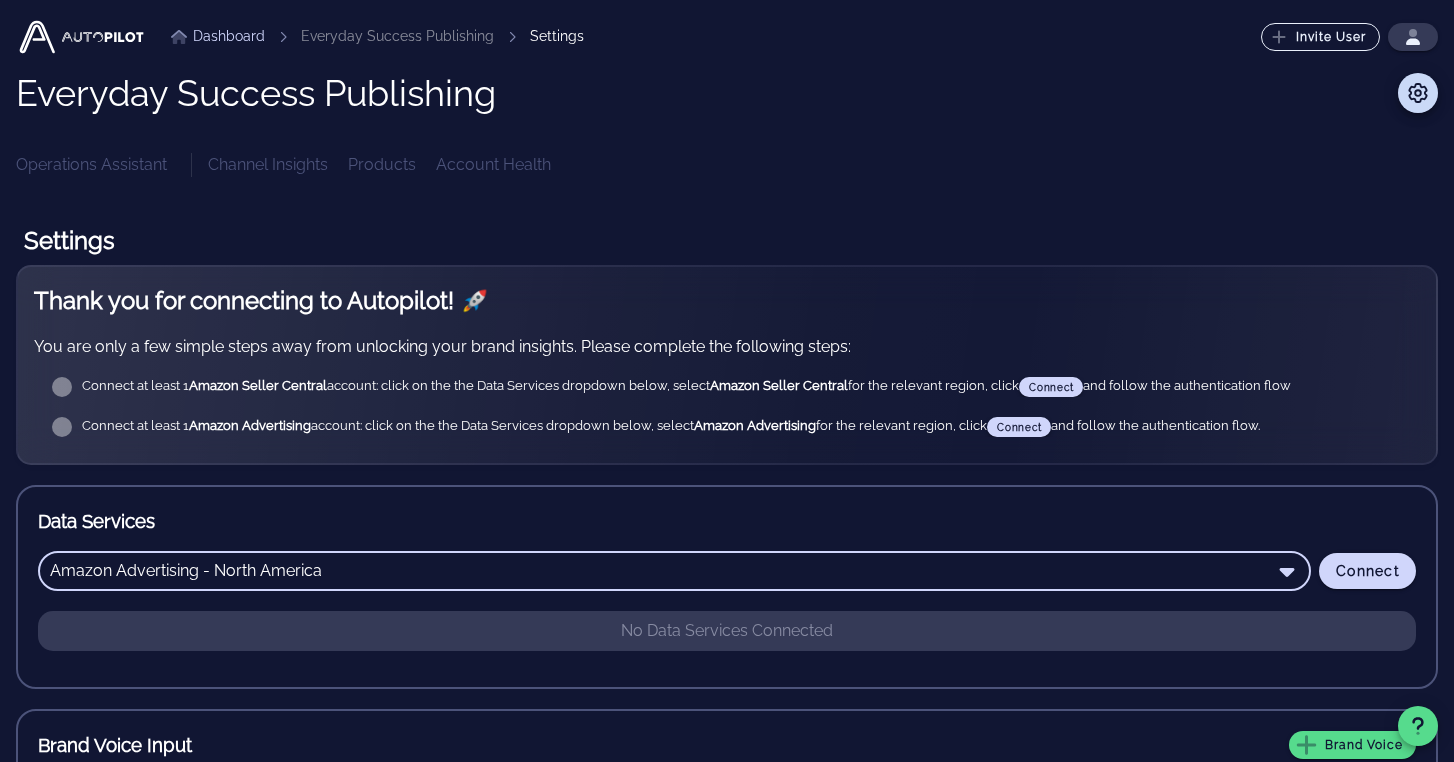 click at bounding box center (62, 387) 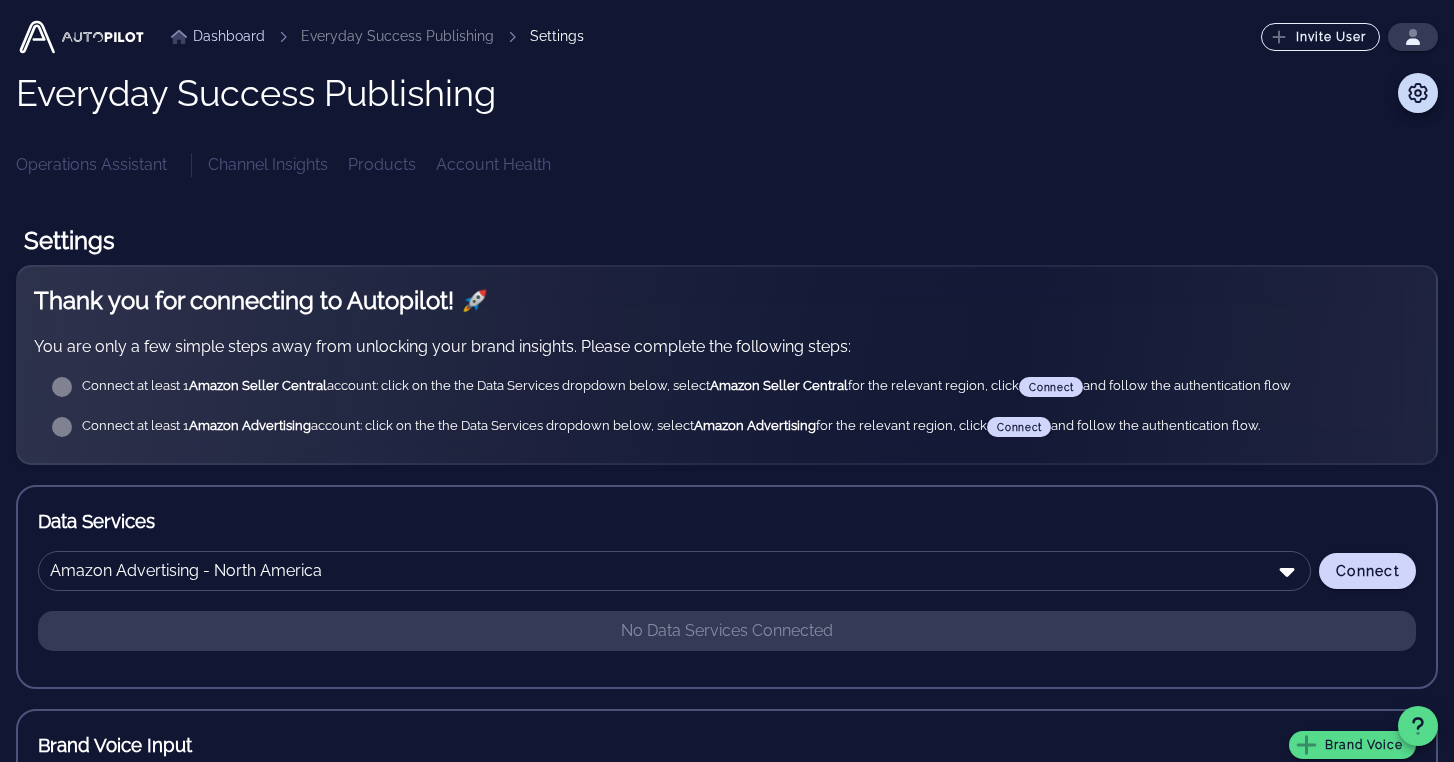 click at bounding box center (62, 387) 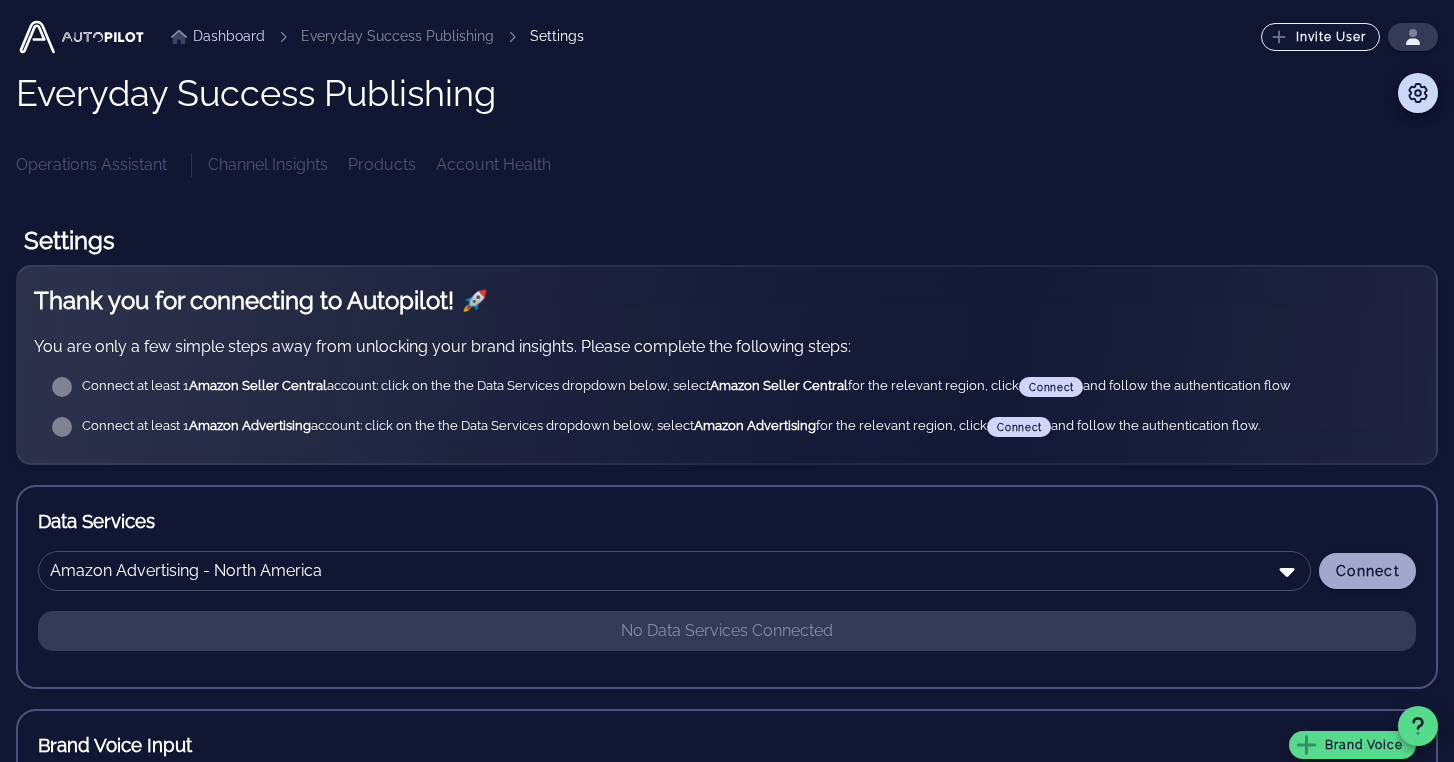 click on "Connect" at bounding box center (1367, 571) 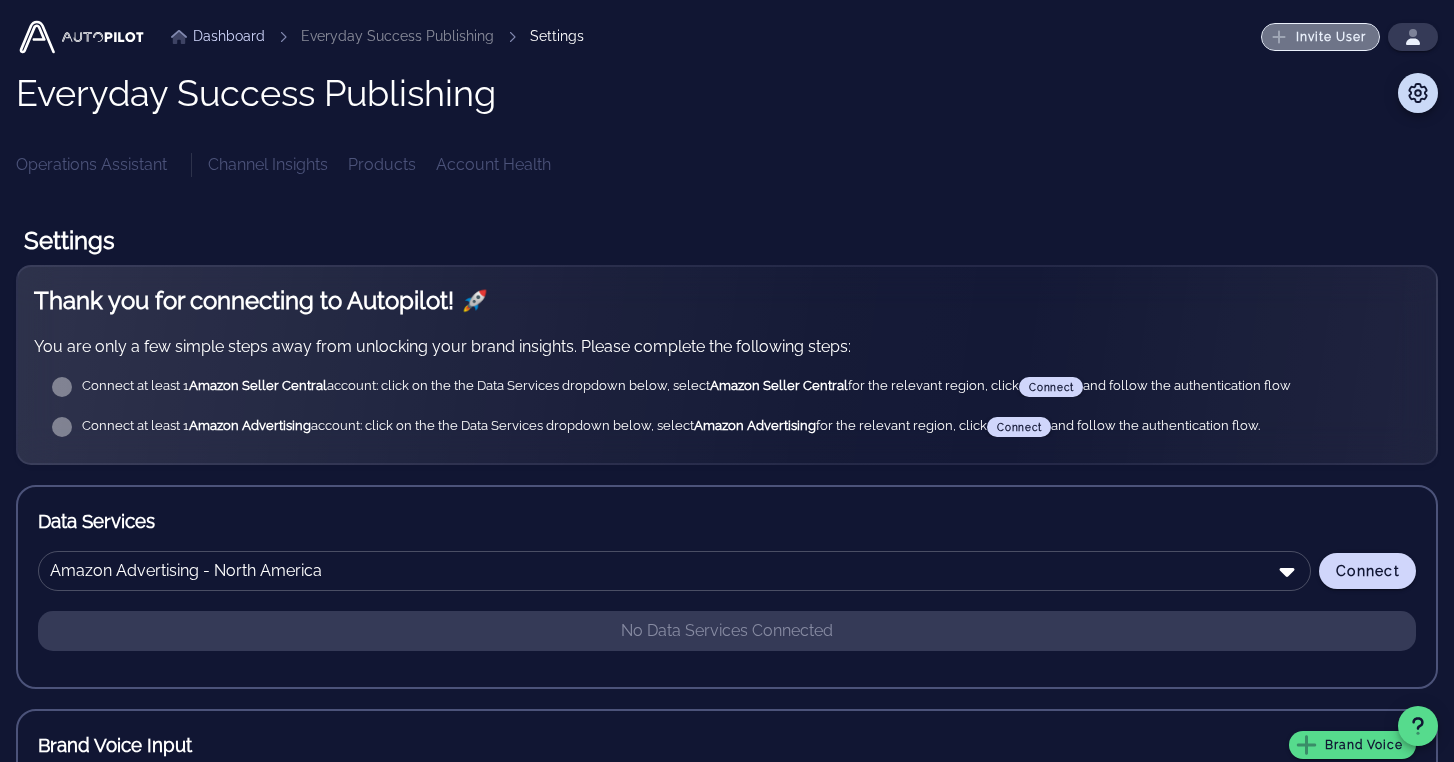 click on "Invite User" at bounding box center [1321, 37] 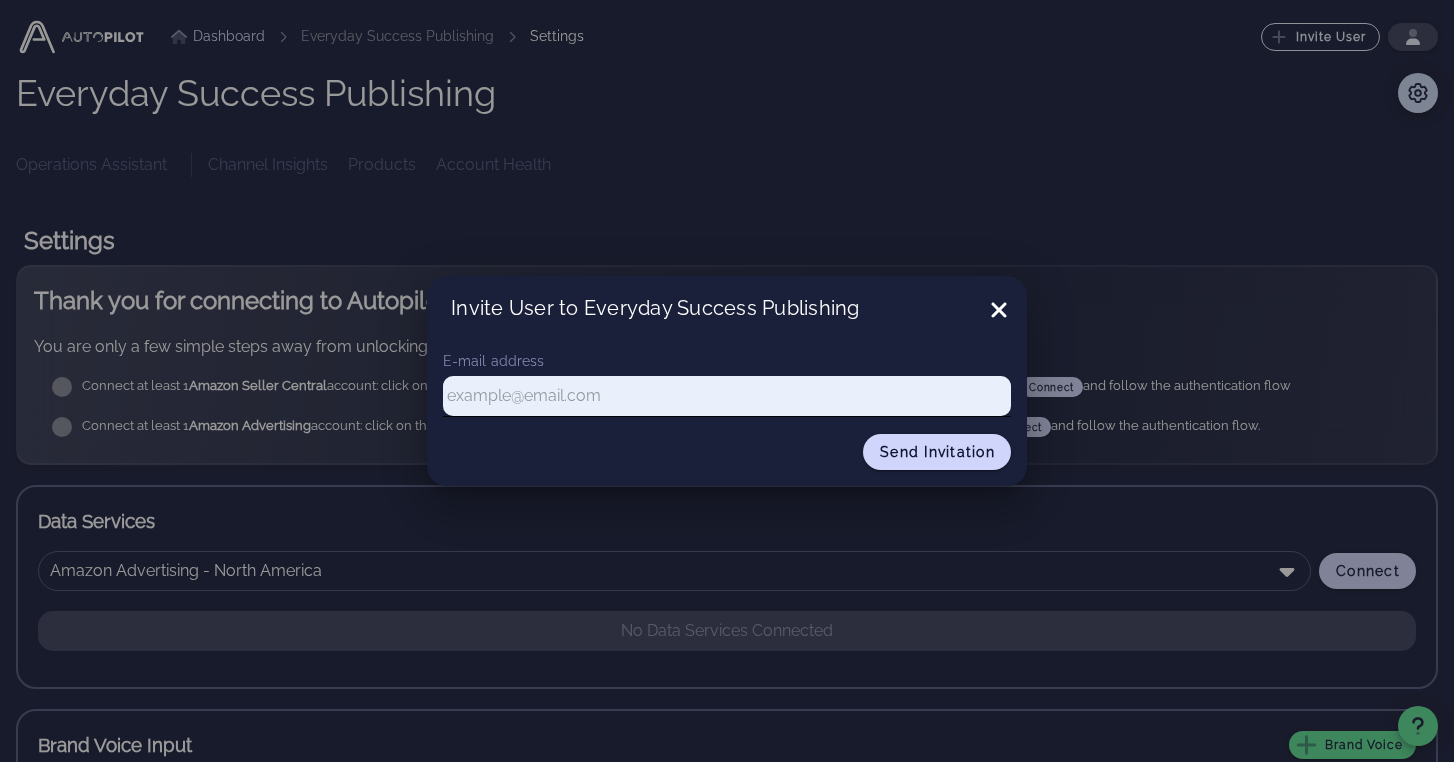 click at bounding box center [727, 396] 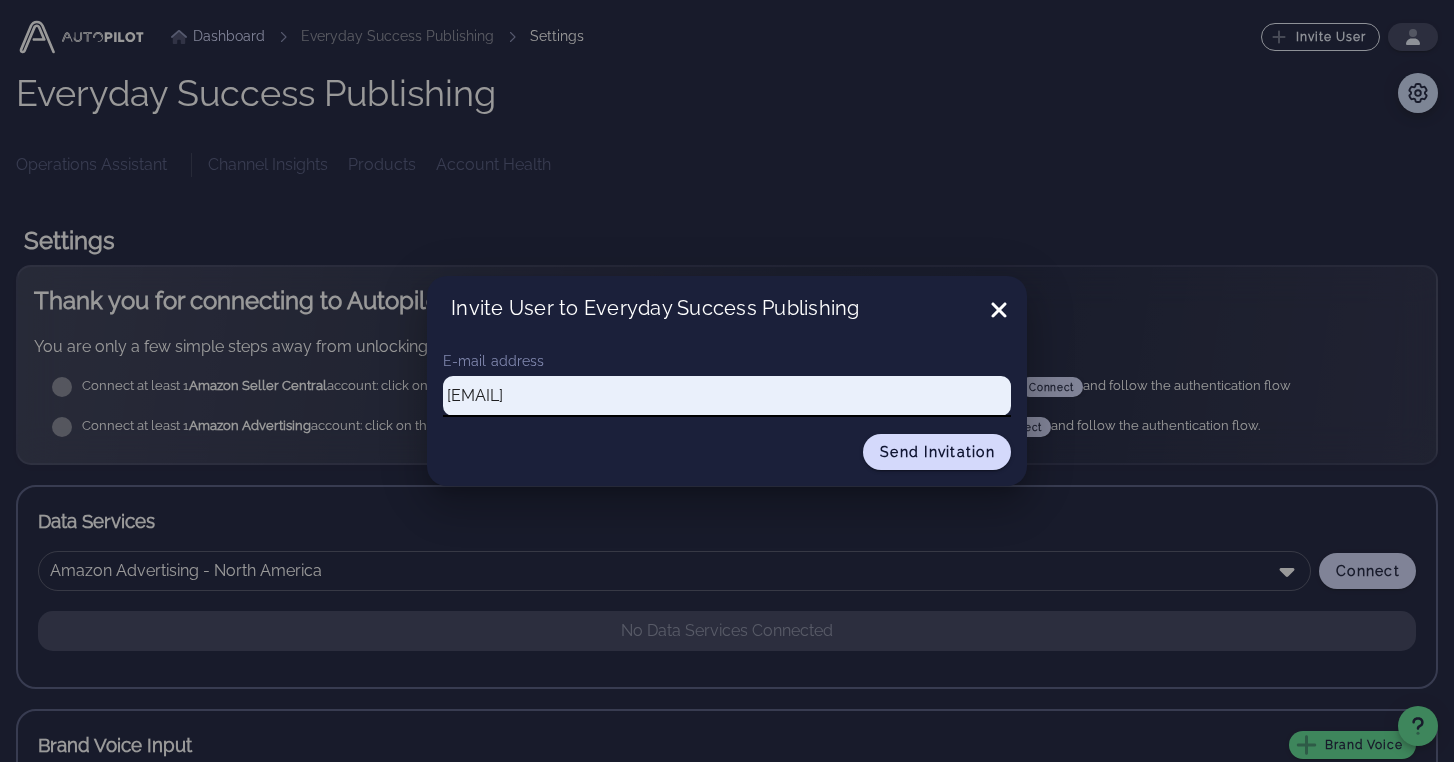 type on "[EMAIL]" 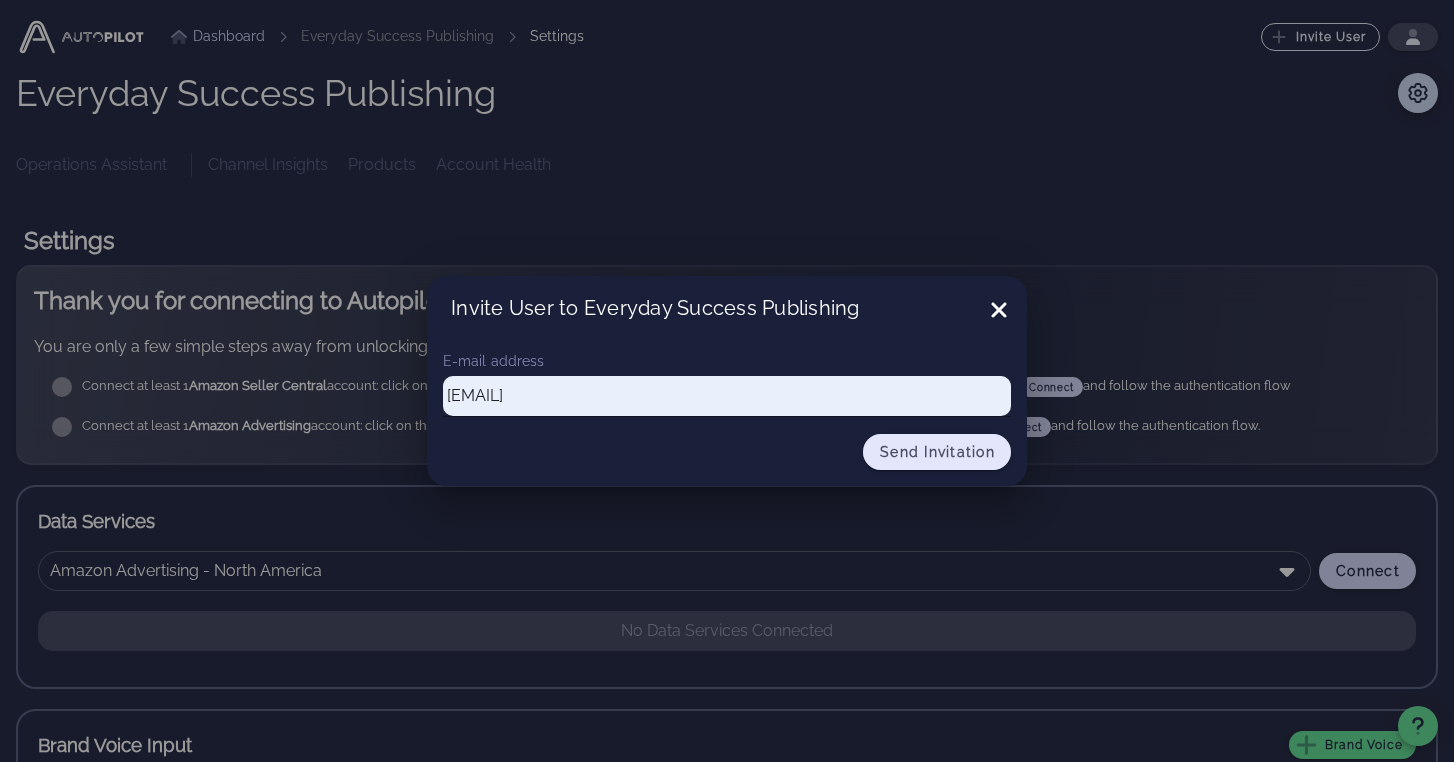 click on "Send invitation" at bounding box center (937, 452) 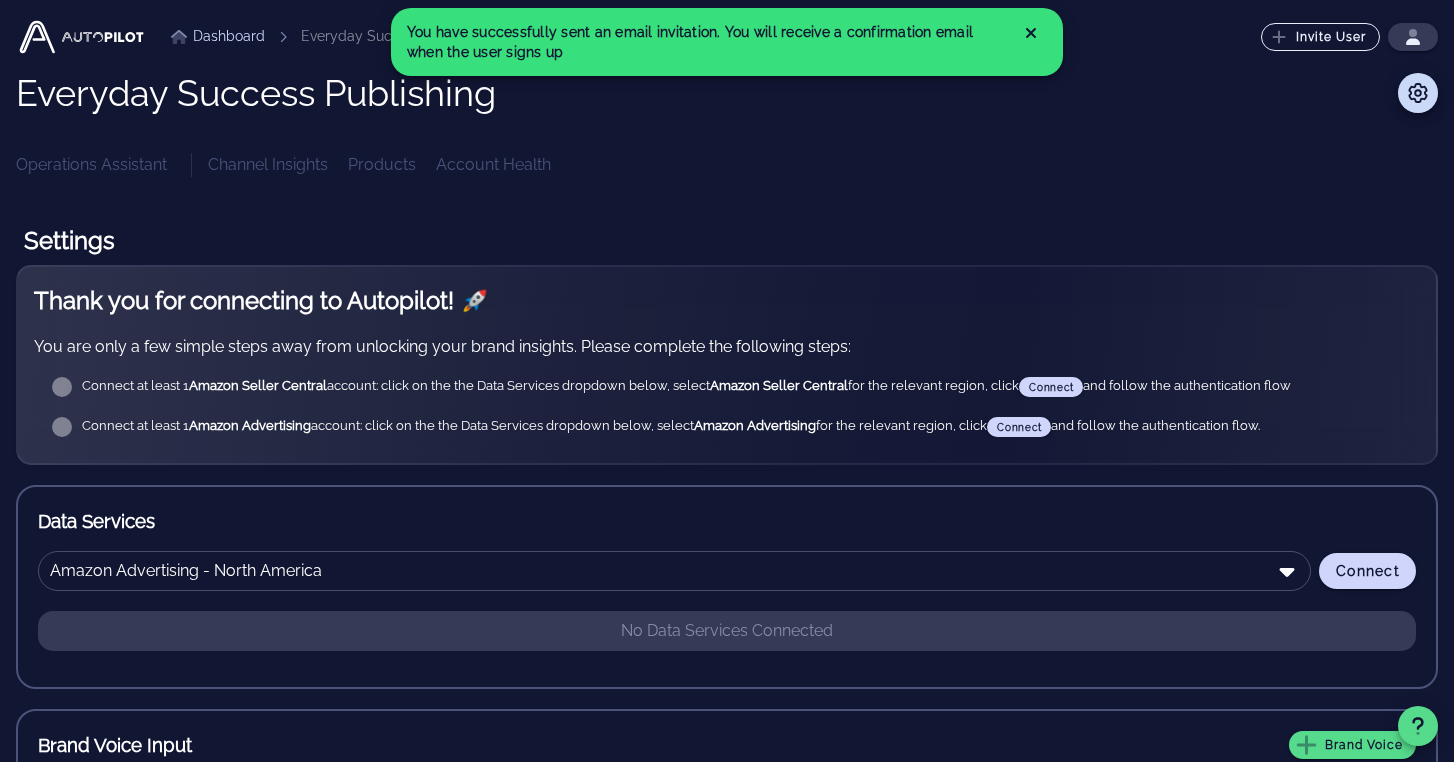 click on "Channel Insights
Products
Account Health" at bounding box center (823, 165) 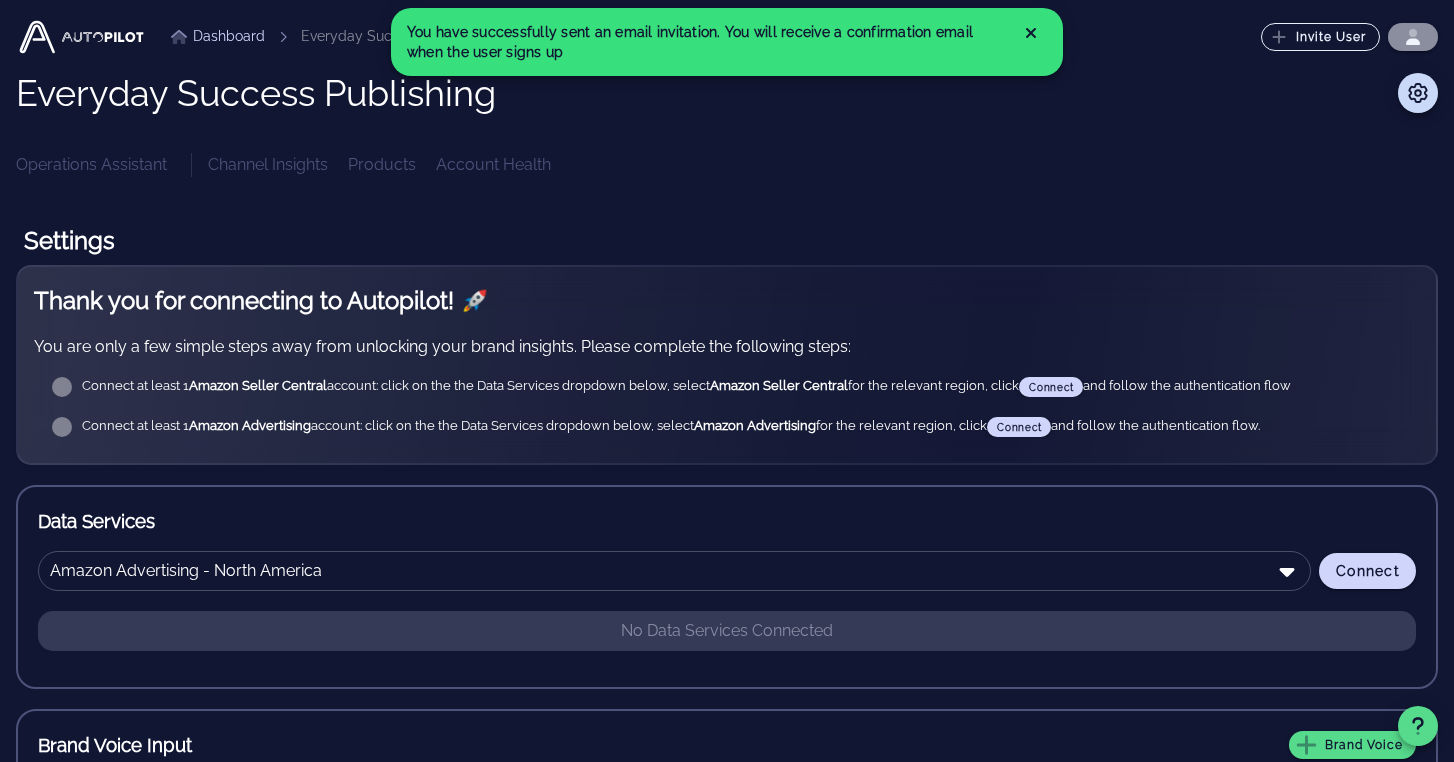 click at bounding box center (1413, 37) 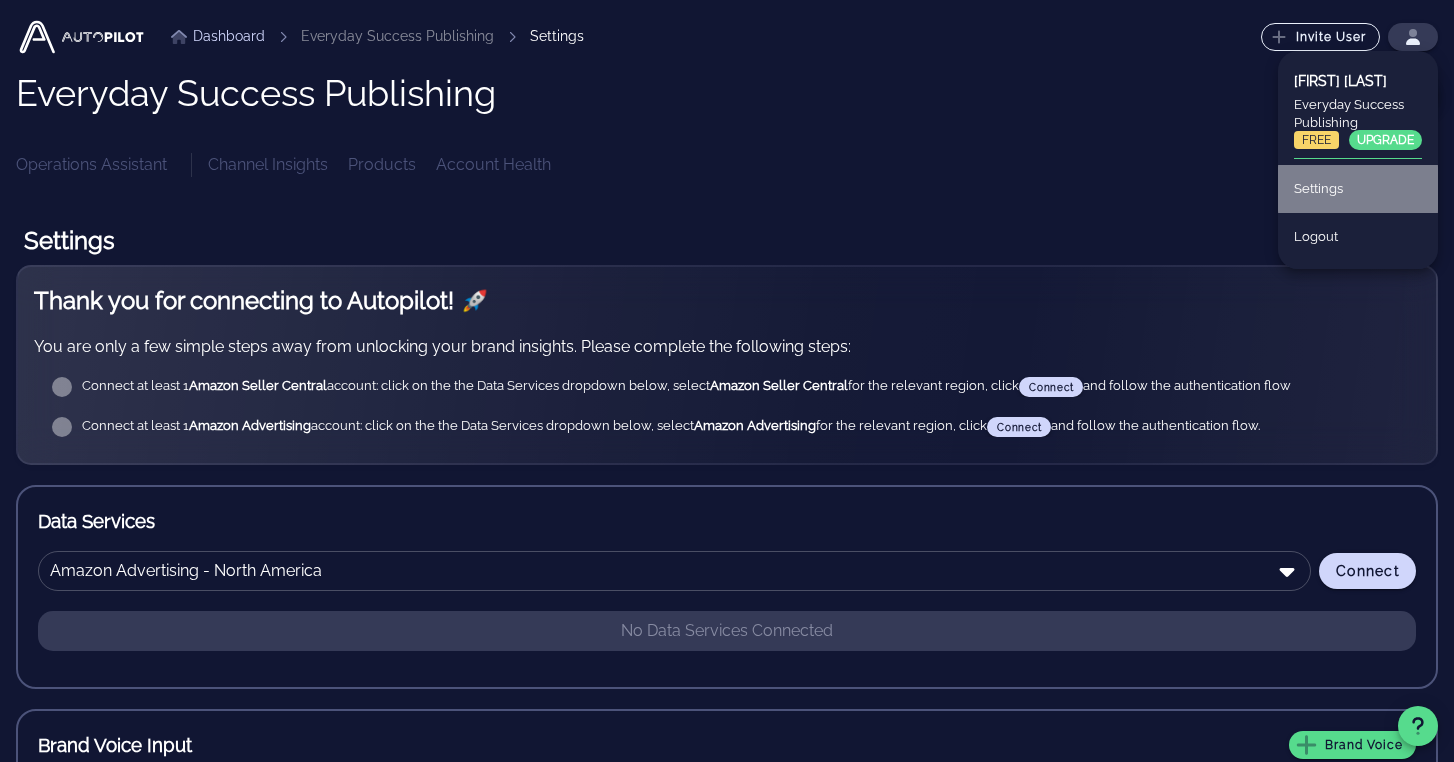 click on "Settings" at bounding box center (1358, 189) 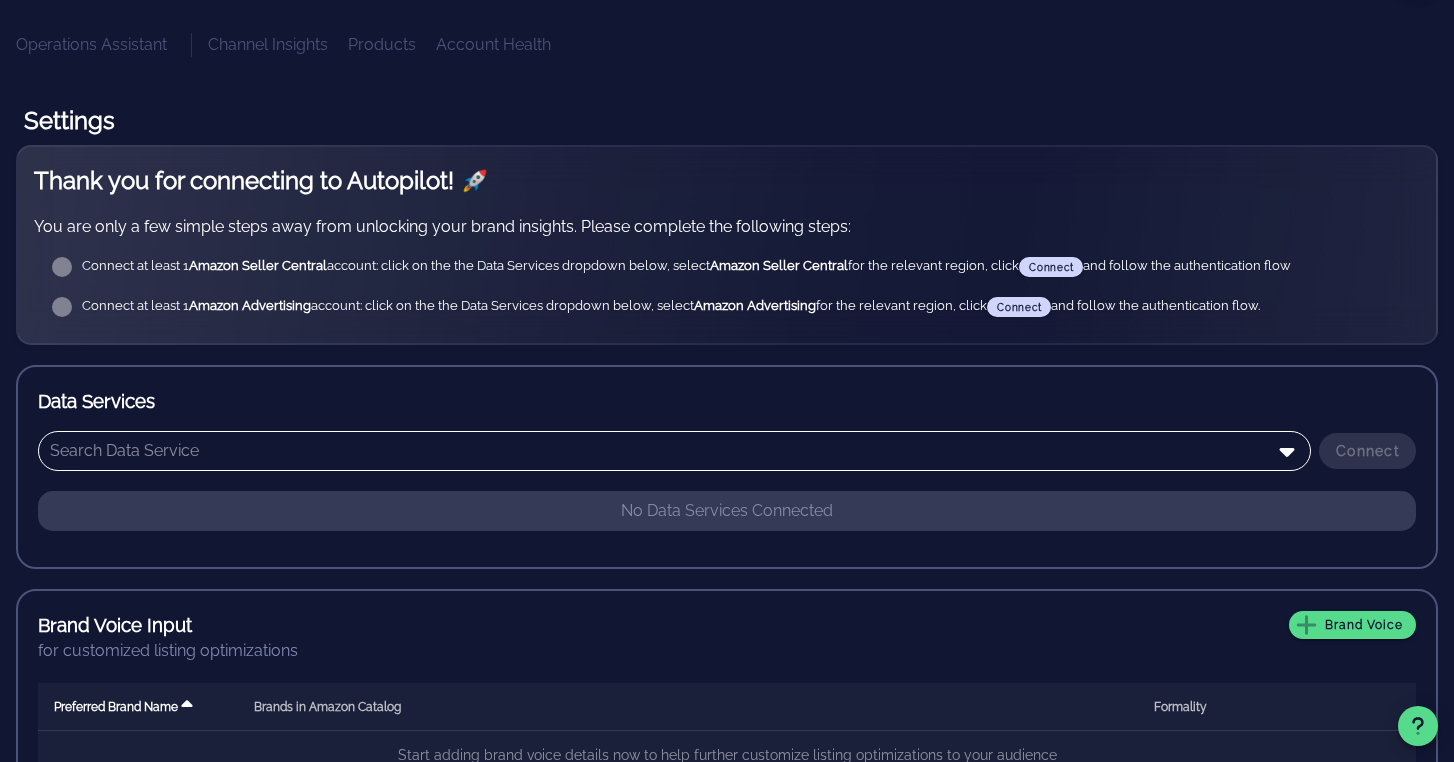 scroll, scrollTop: 85, scrollLeft: 0, axis: vertical 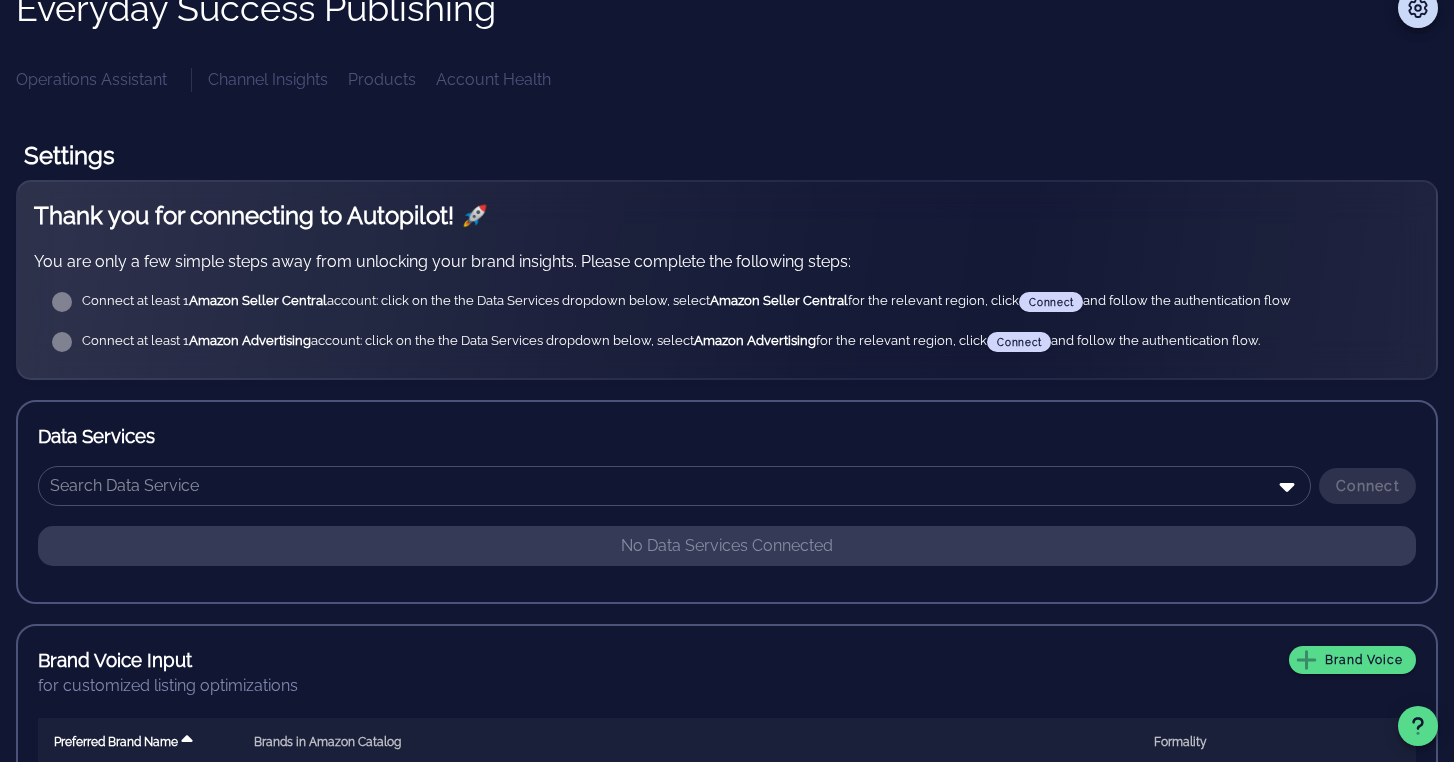 click on "Connect" at bounding box center (1363, 486) 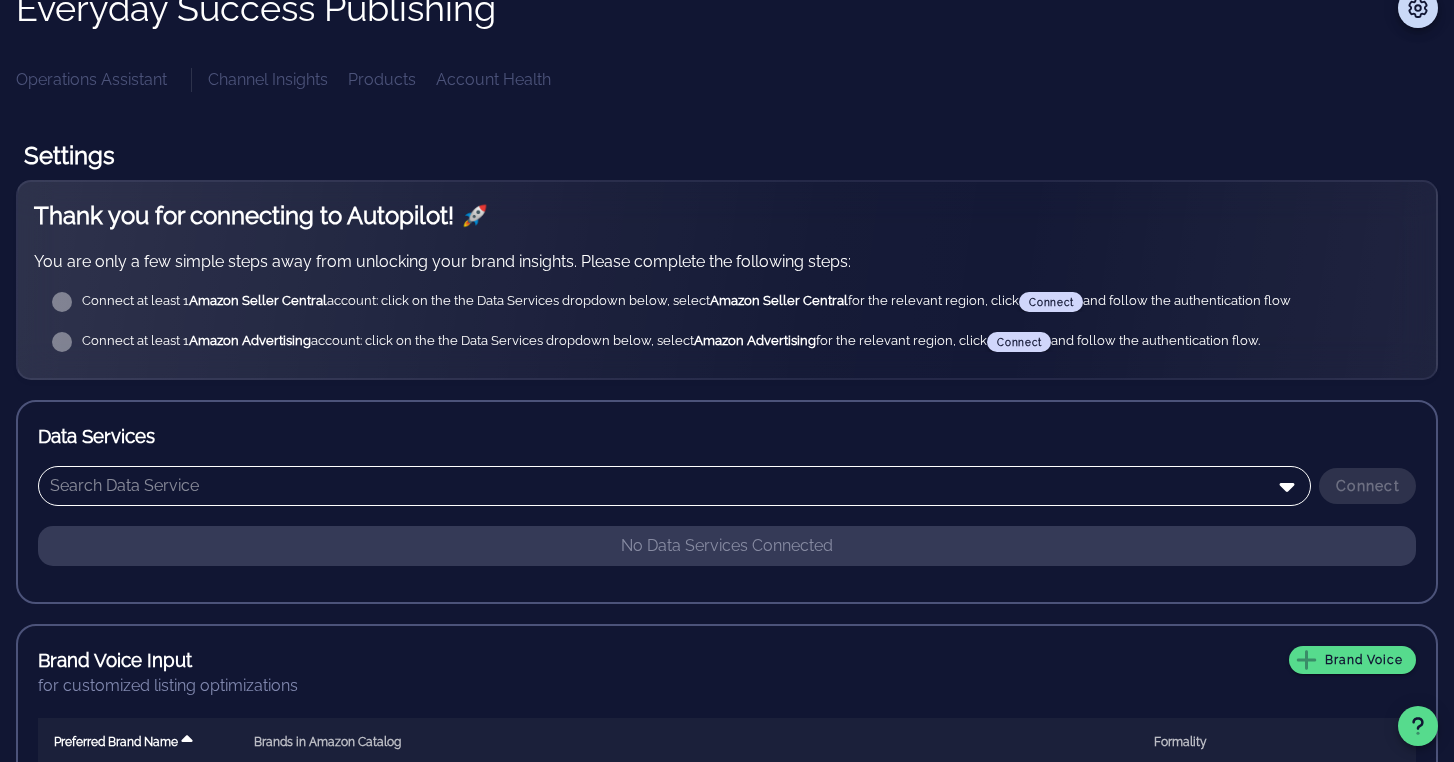 click at bounding box center (1287, 487) 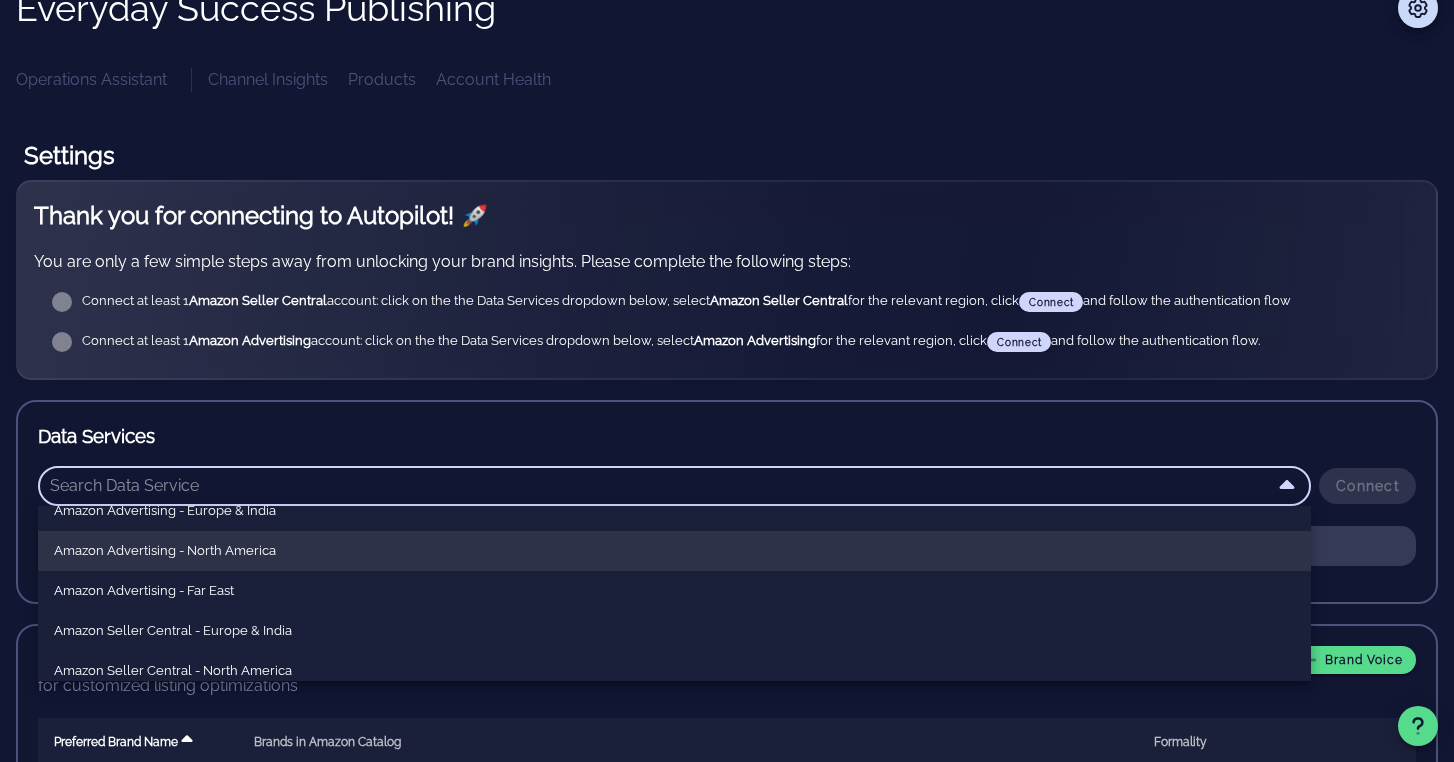 scroll, scrollTop: 0, scrollLeft: 0, axis: both 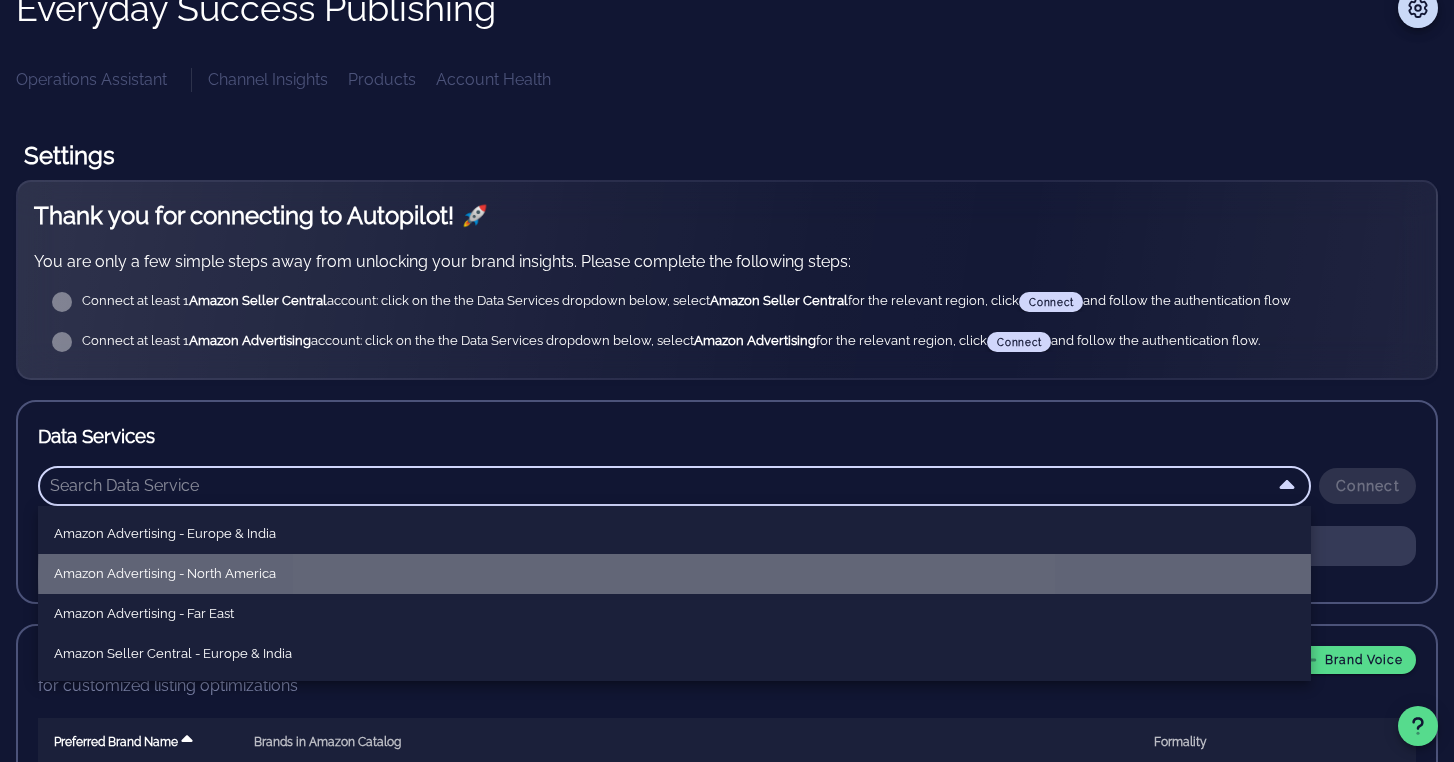 click on "Amazon Advertising - North America" at bounding box center (674, 574) 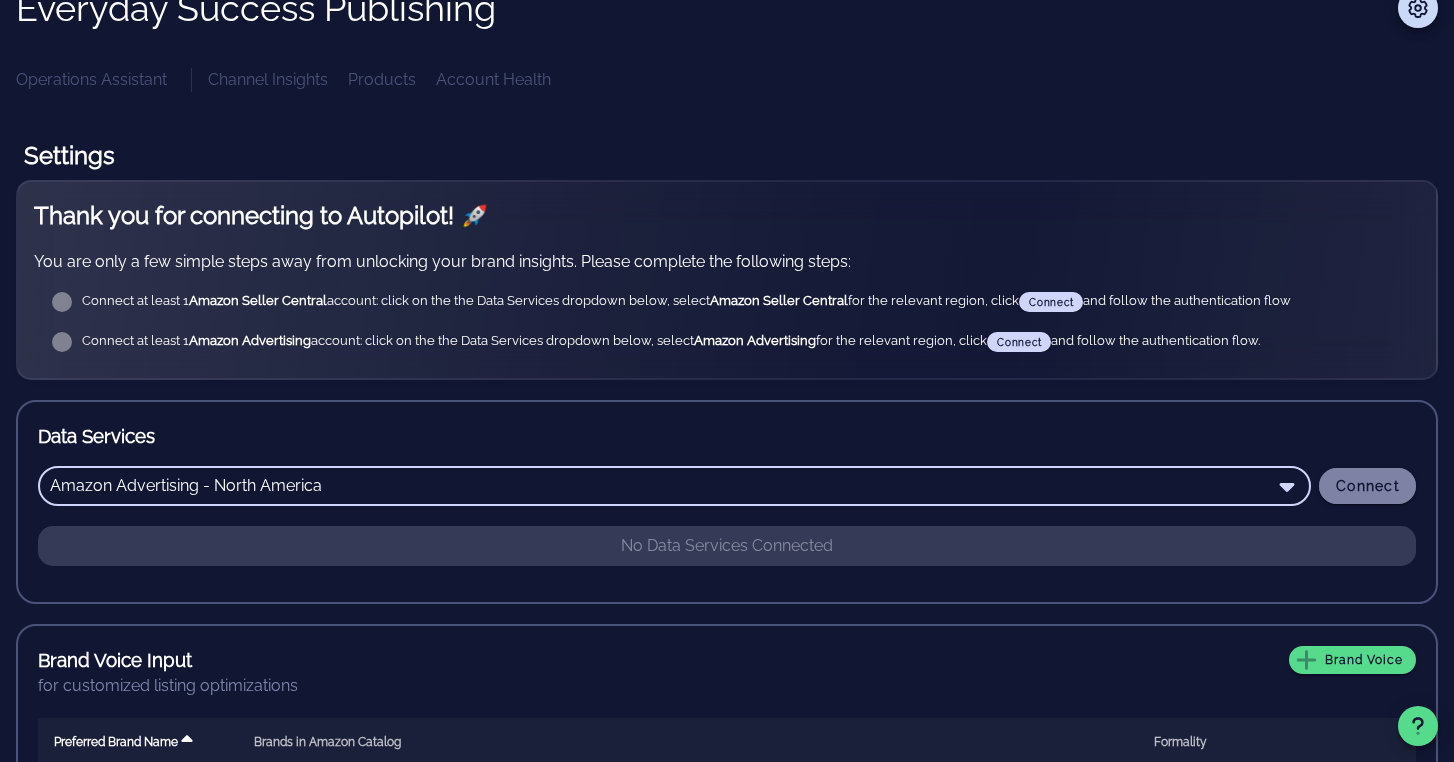 click on "Connect" at bounding box center [1367, 486] 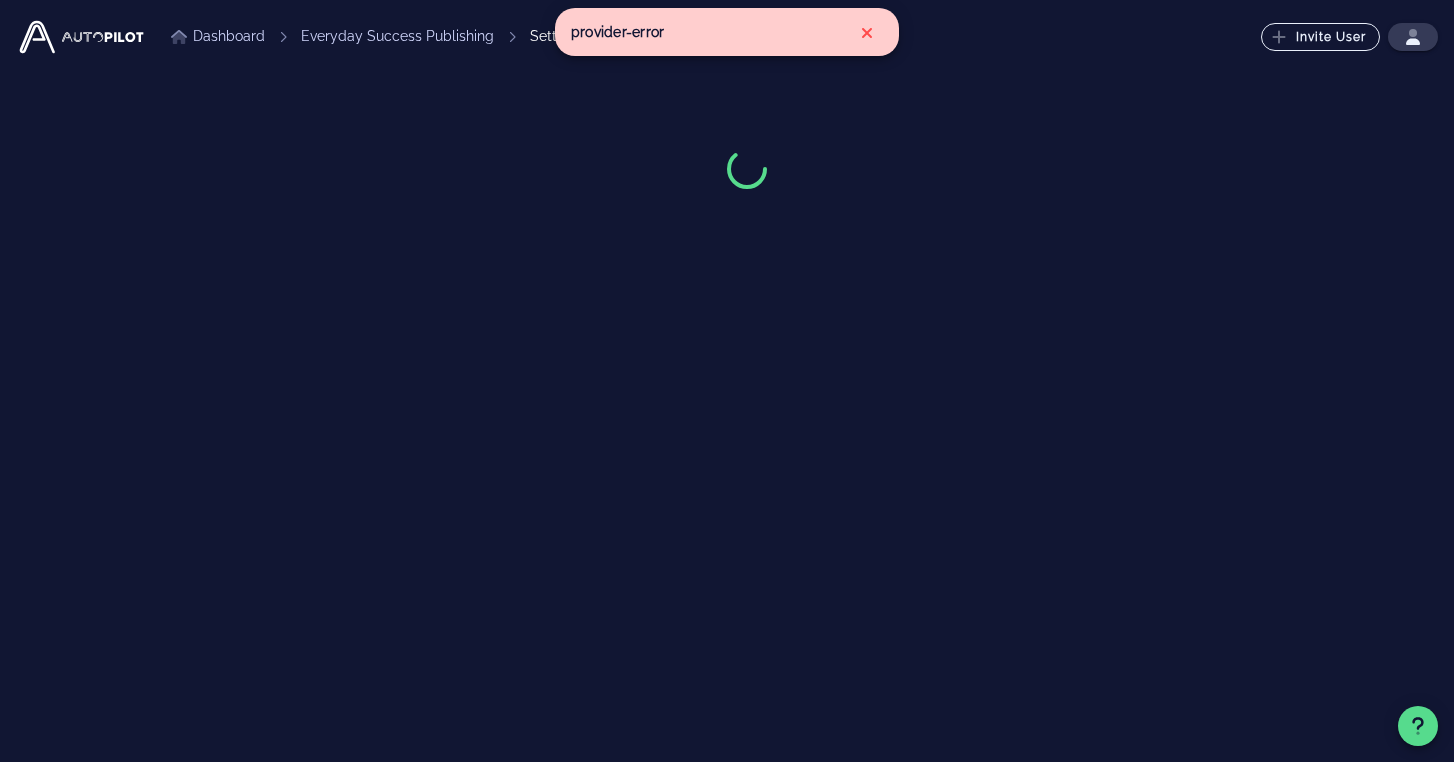 scroll, scrollTop: 0, scrollLeft: 0, axis: both 